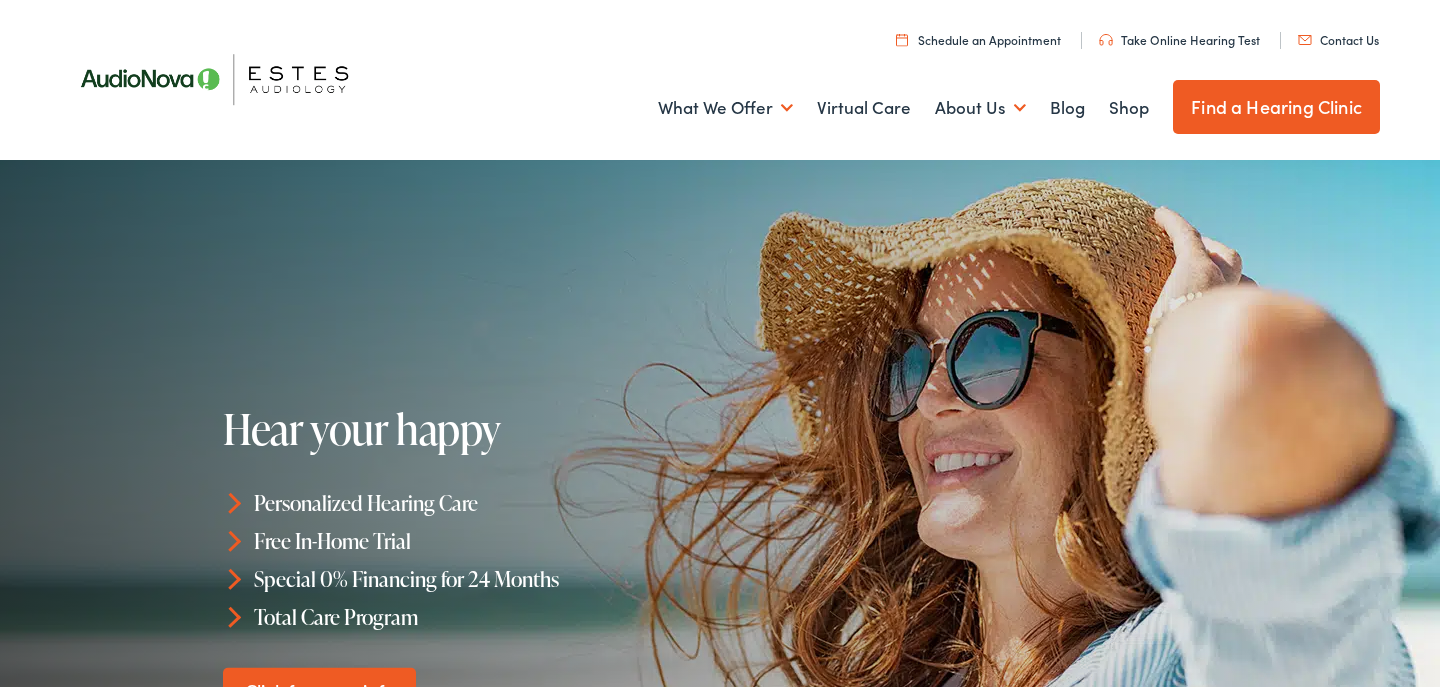 scroll, scrollTop: 0, scrollLeft: 0, axis: both 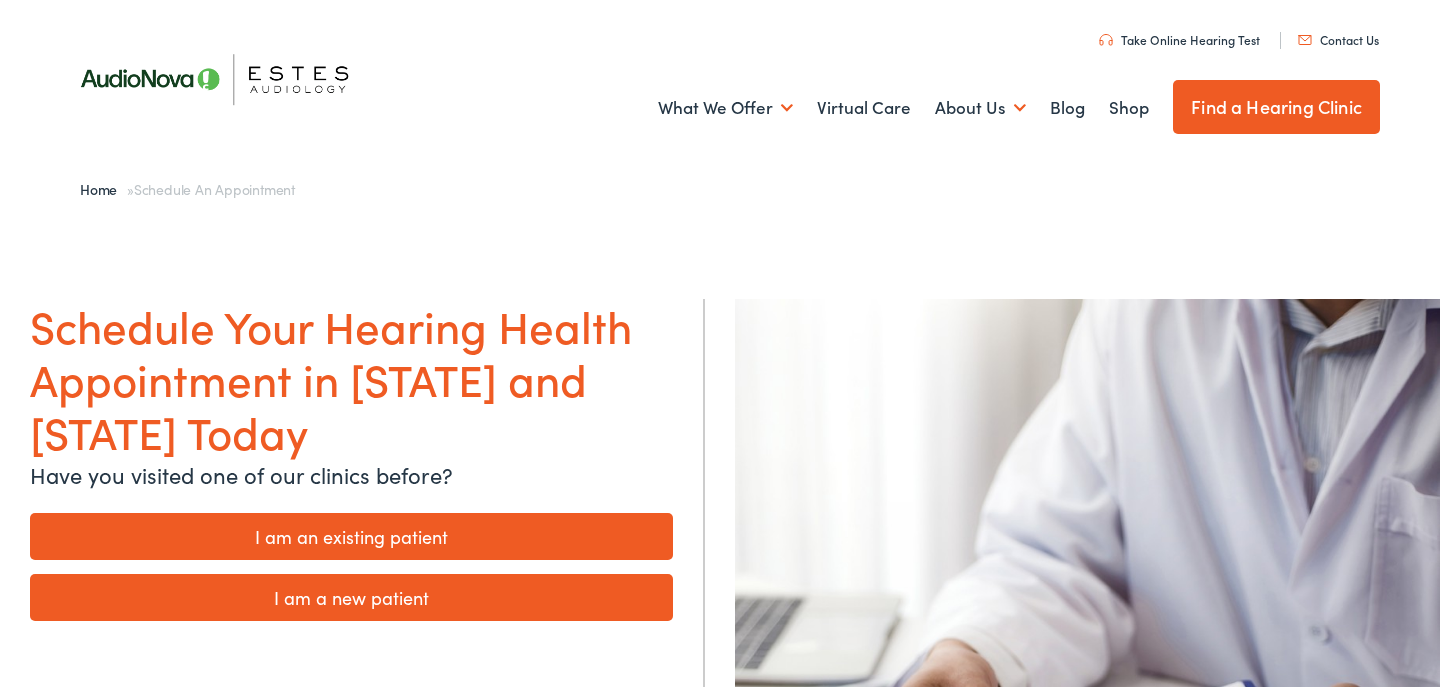 click on "I am an existing patient" at bounding box center [351, 536] 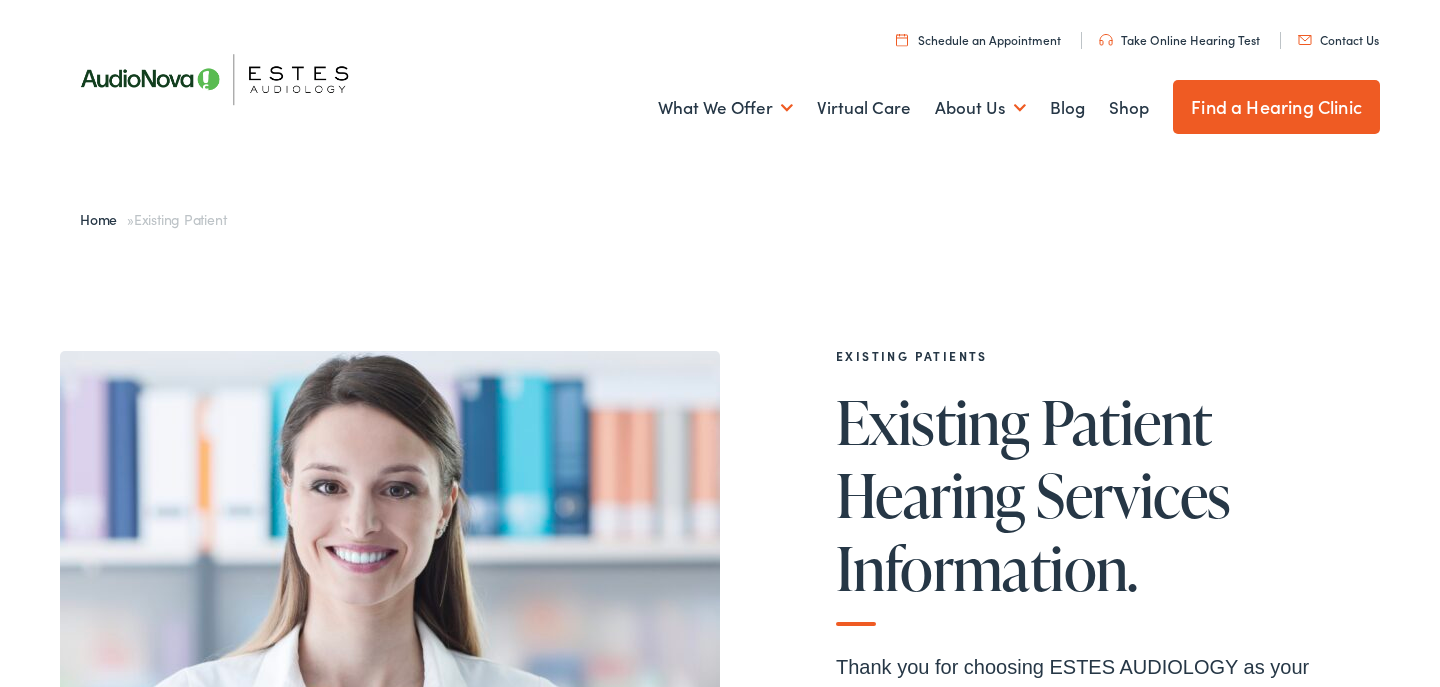 scroll, scrollTop: 0, scrollLeft: 0, axis: both 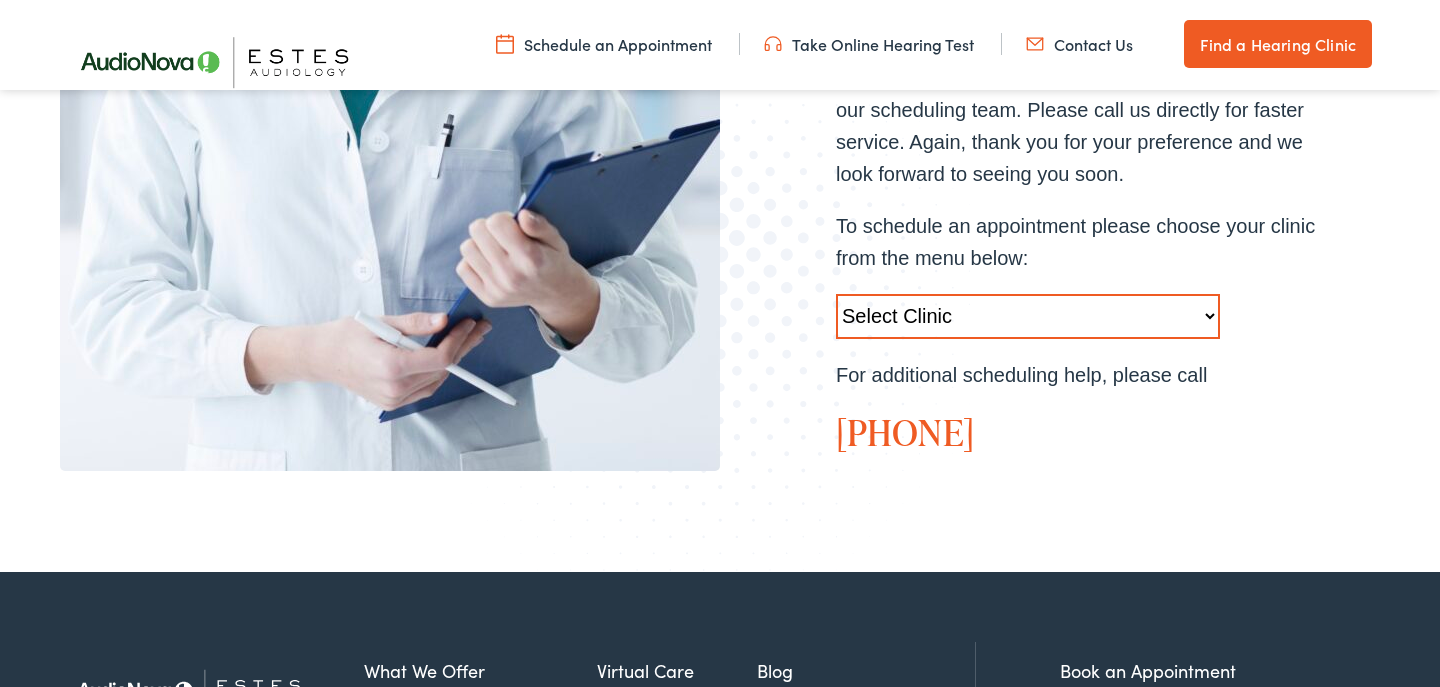 click on "Select Clinic Austin-TX-AudioNova 1206 W. 38th Street Boerne-TX-AudioNova 1112 S Main St. Austin-TX-AudioNova 13210 W Hwy 290 Marble Falls-TX-AudioNova 304-B Highlander Circle New Braunfels-TX-AudioNova 1529 Common Street Round Rock-TX-AudioNova 1850 S. AW Grimes Blvd San Antonio-TX-AudioNova 5282 Medical Drive Baton Rouge-LA-AudioNova 8211 Goodwood Boulevard" at bounding box center [1028, 316] 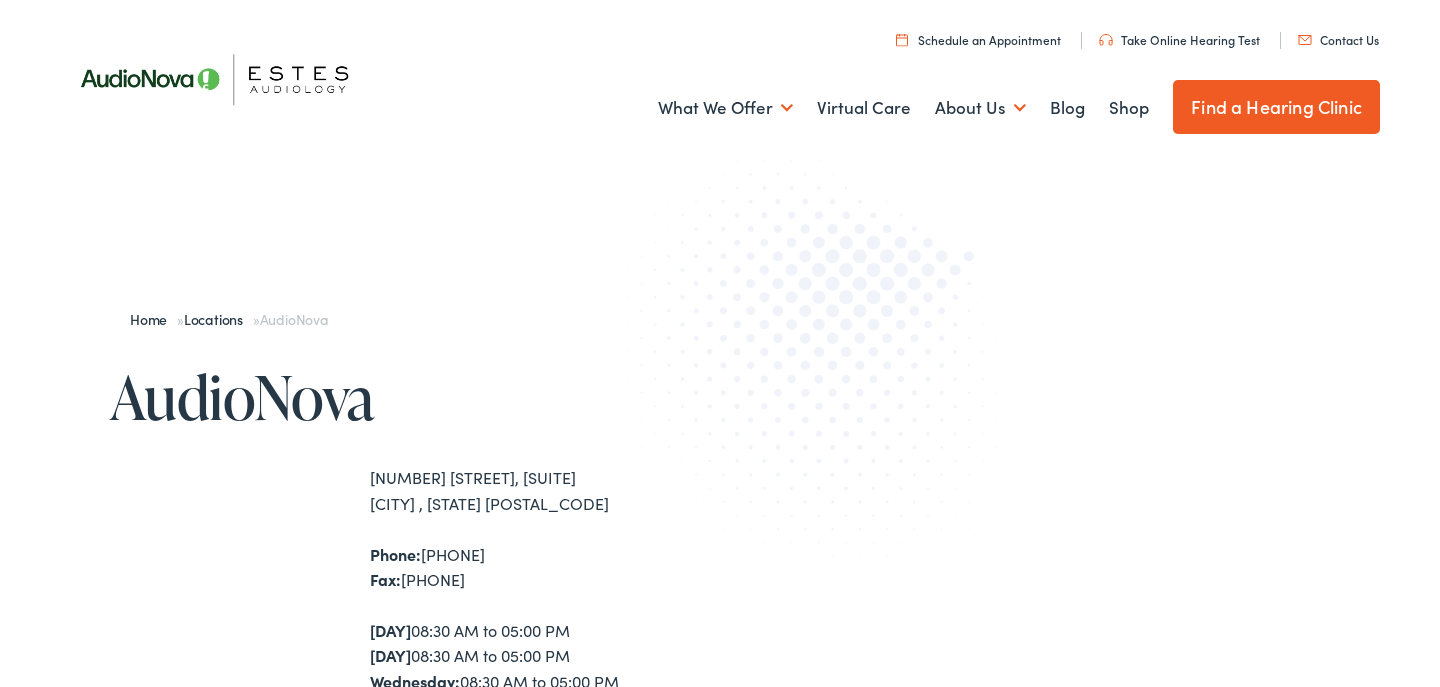 scroll, scrollTop: 0, scrollLeft: 0, axis: both 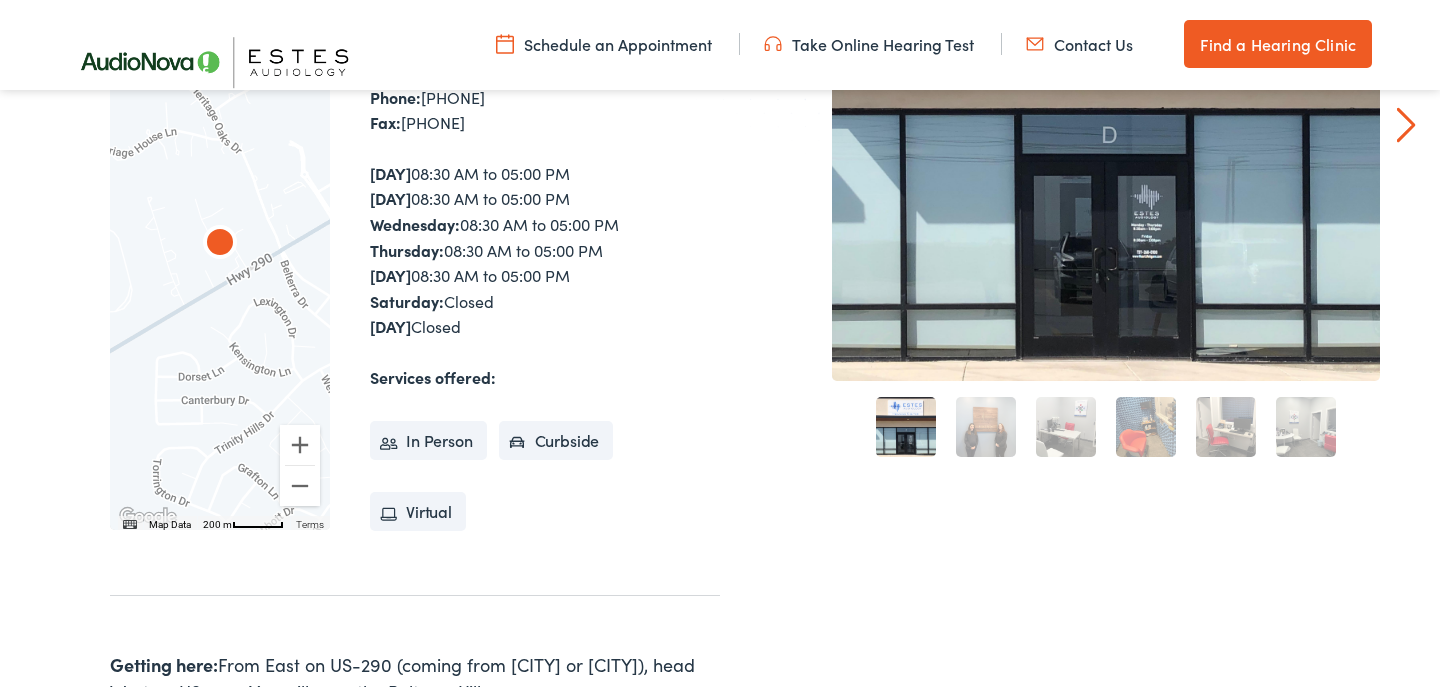click on "In Person
Curbside
Virtual" at bounding box center [545, 467] 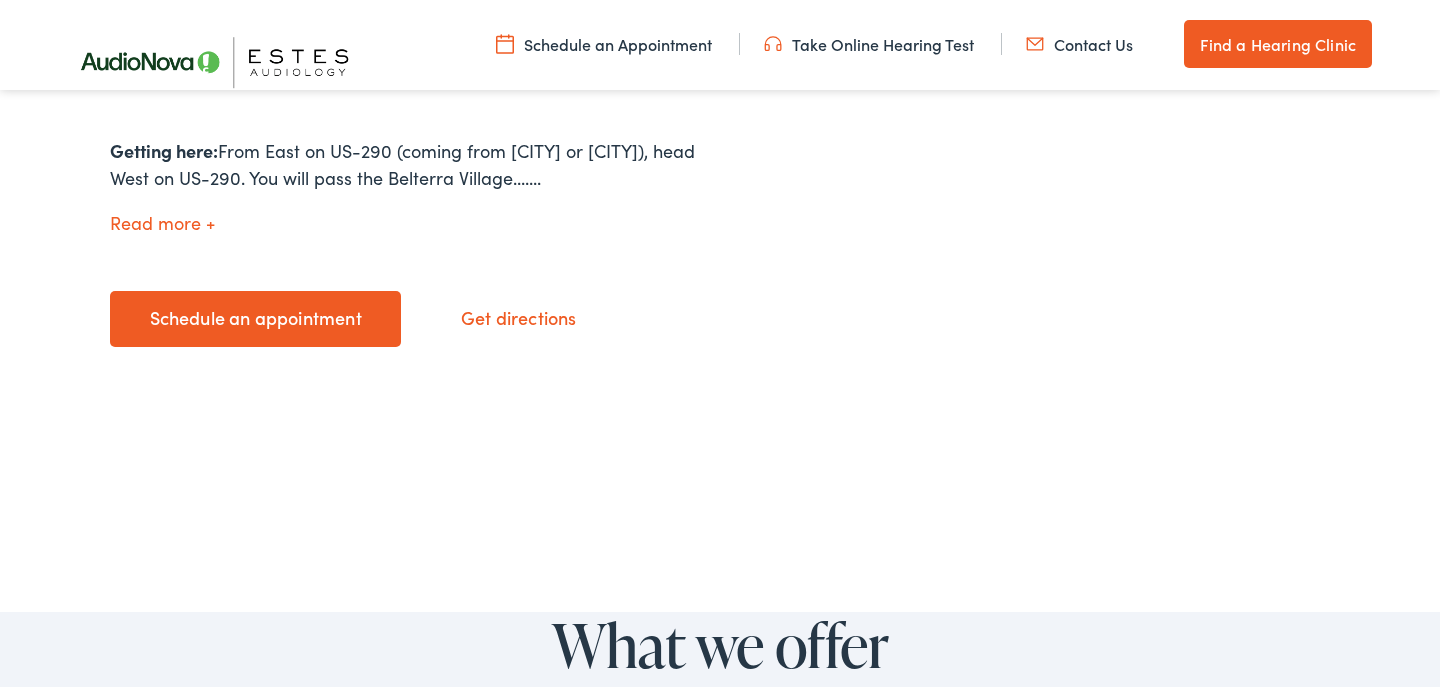 scroll, scrollTop: 966, scrollLeft: 0, axis: vertical 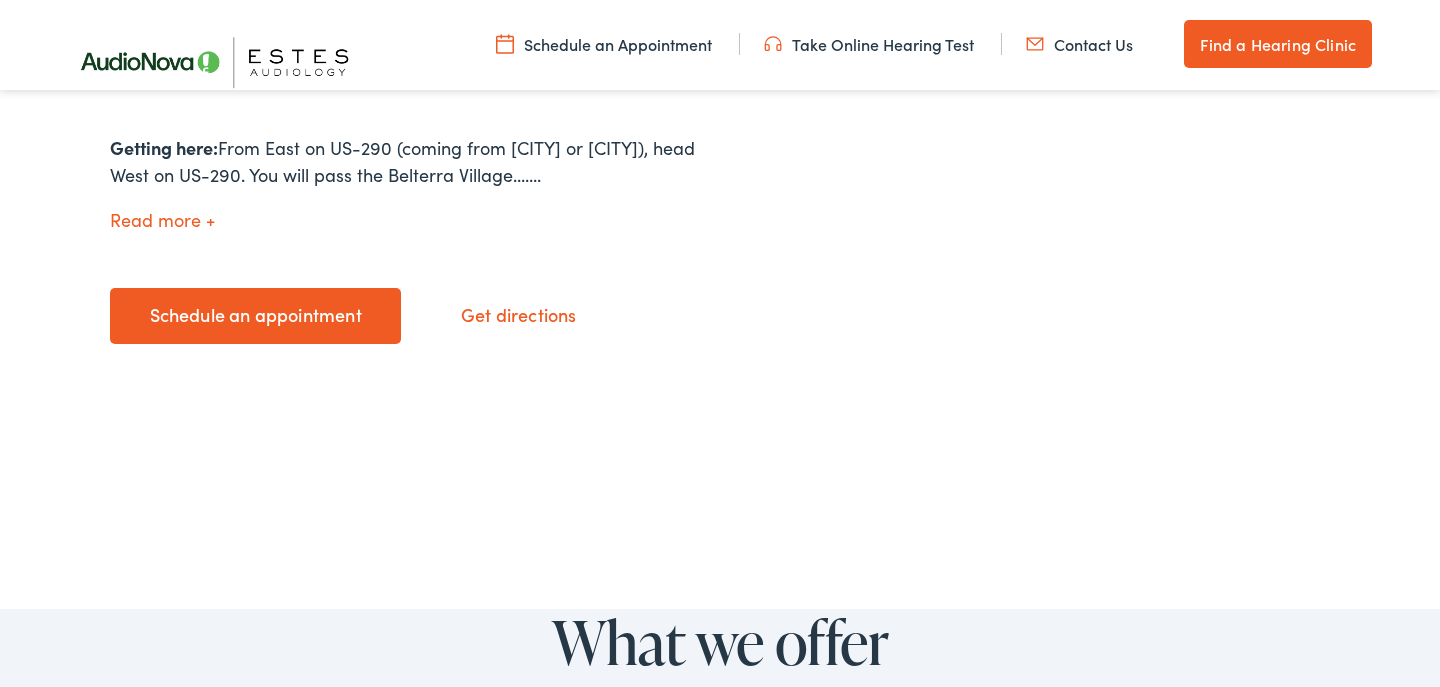 click on "Schedule an appointment" at bounding box center [255, 316] 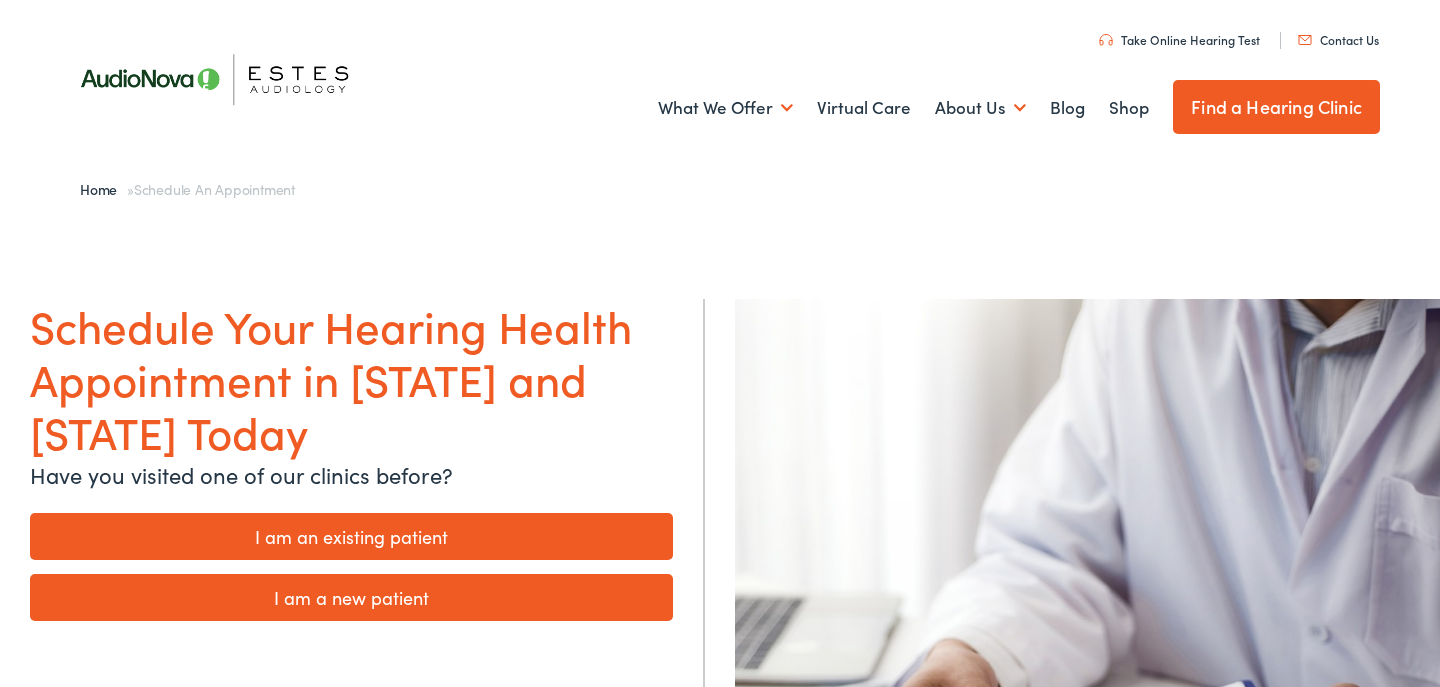 scroll, scrollTop: 0, scrollLeft: 0, axis: both 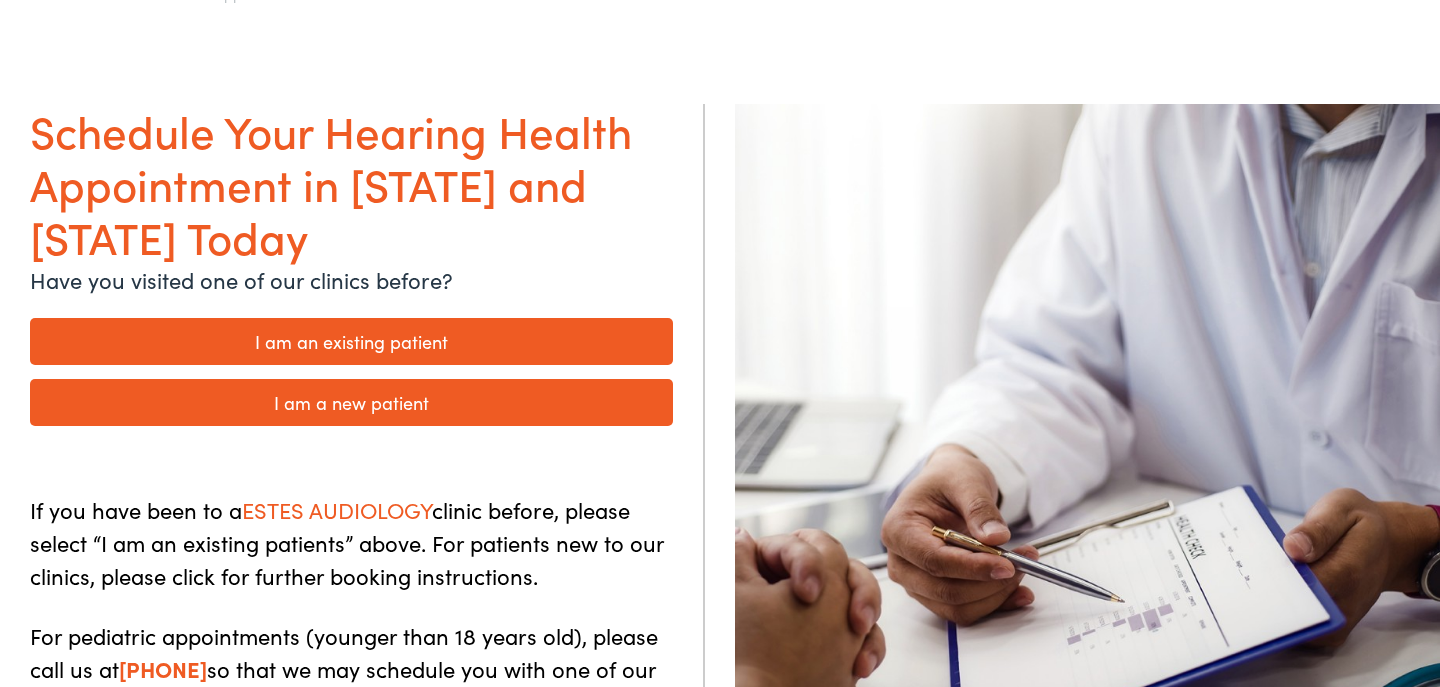 click on "I am an existing patient" at bounding box center [351, 341] 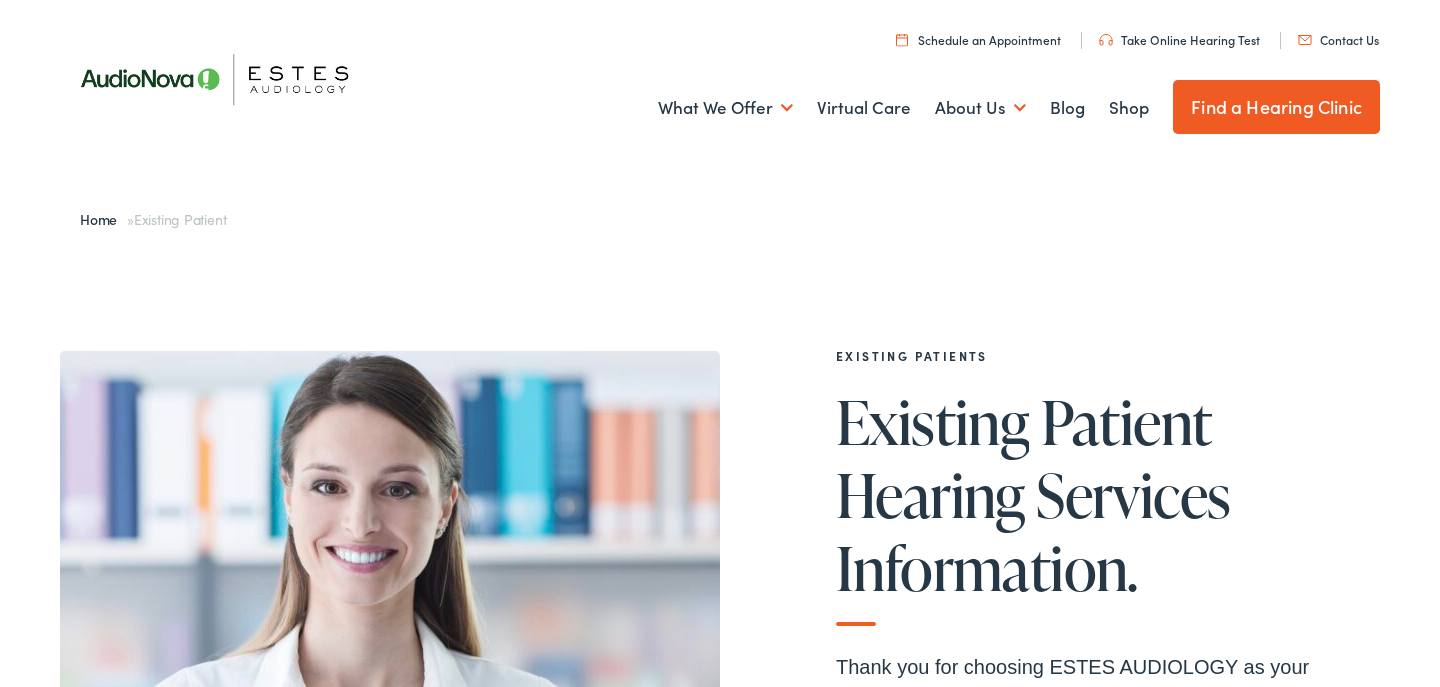 scroll, scrollTop: 0, scrollLeft: 0, axis: both 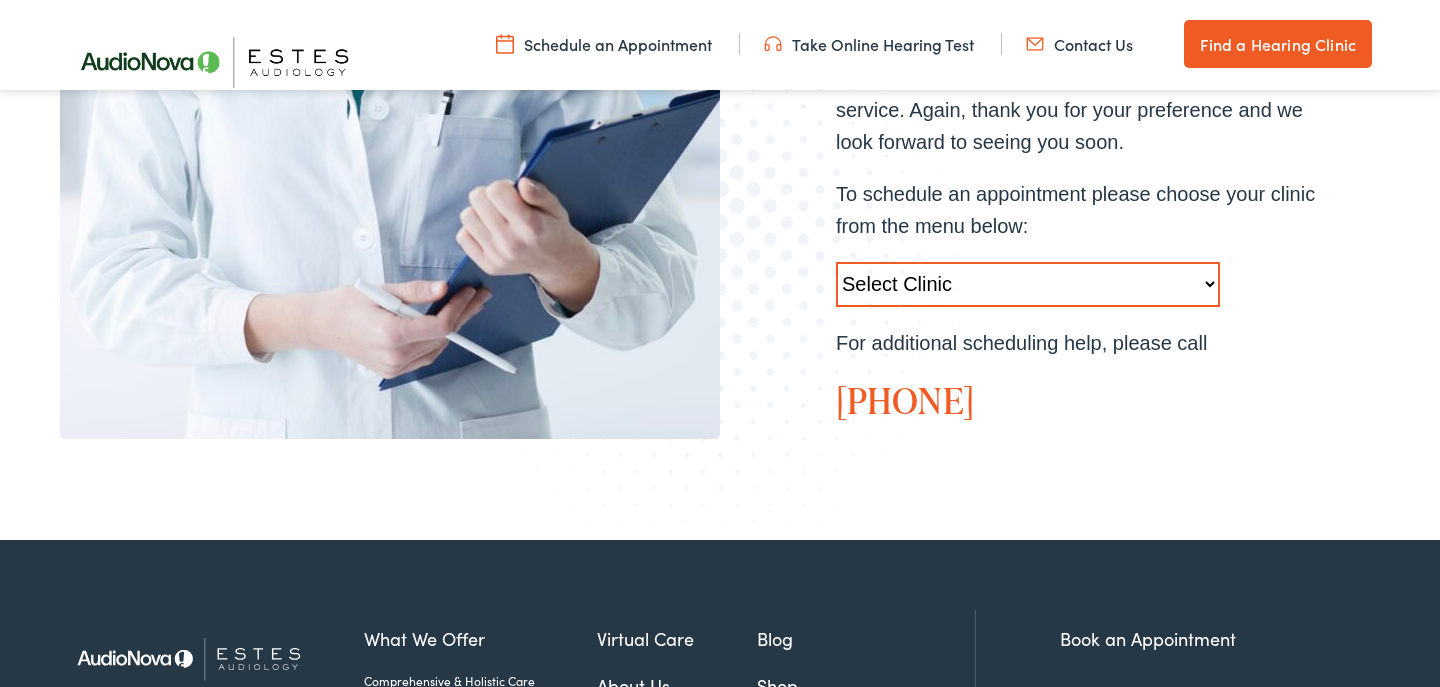 click on "Select Clinic [CITY]-[STATE]-AudioNova [NUMBER] [STREET] [CITY]-[STATE]-AudioNova [NUMBER] [STREET] [CITY]-[STATE]-AudioNova [NUMBER] [STREET] [CITY]-[STATE]-AudioNova [NUMBER] [STREET] [CITY]-[STATE]-AudioNova [NUMBER] [STREET] [CITY]-[STATE]-AudioNova [NUMBER] [STREET] [CITY]-[STATE]-AudioNova [NUMBER] [STREET]" at bounding box center [1028, 284] 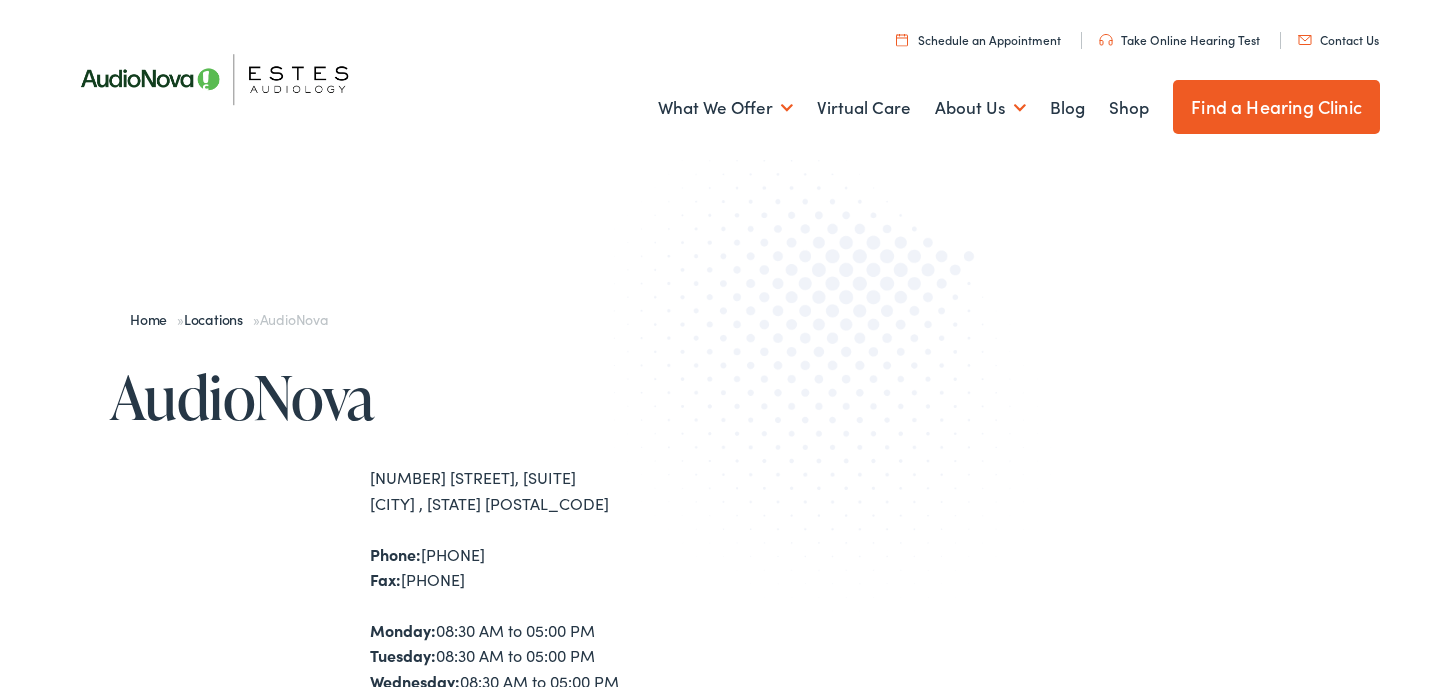 scroll, scrollTop: 0, scrollLeft: 0, axis: both 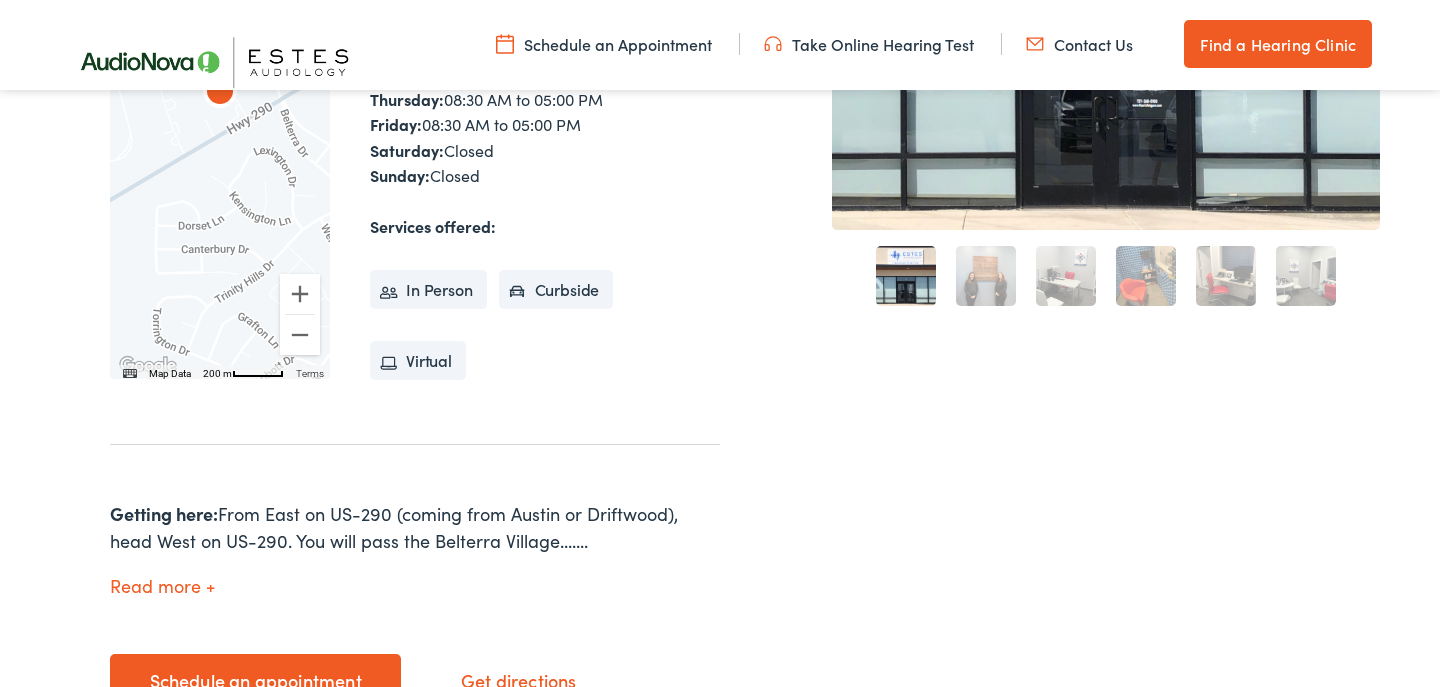 click on "In Person" at bounding box center [428, 290] 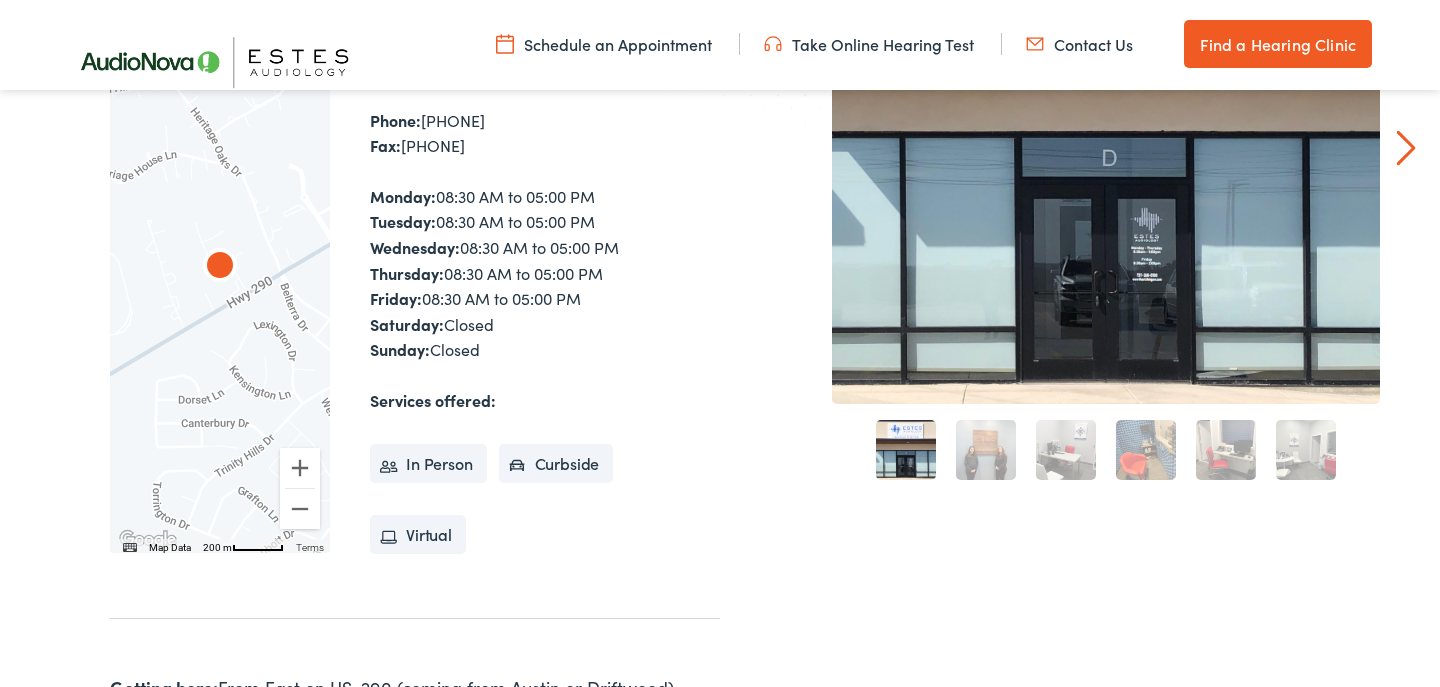 scroll, scrollTop: 480, scrollLeft: 0, axis: vertical 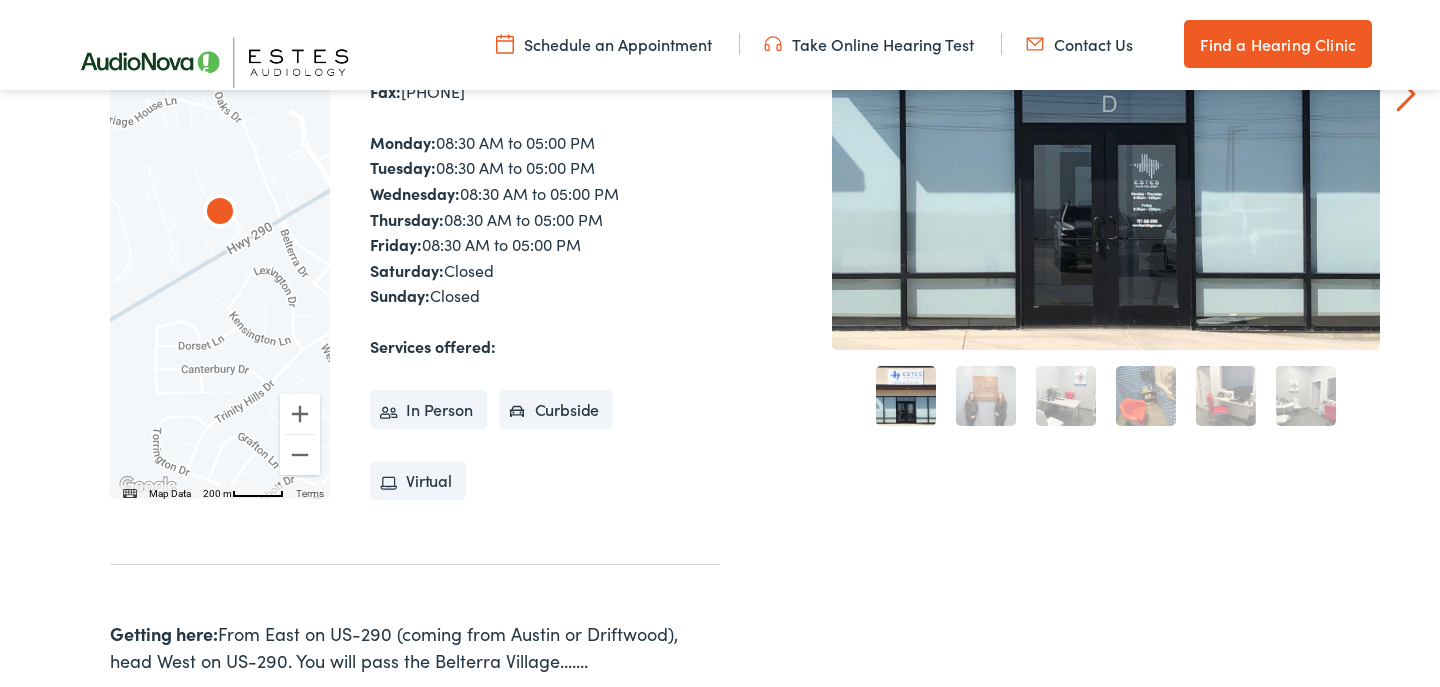 click on "In Person" at bounding box center [428, 410] 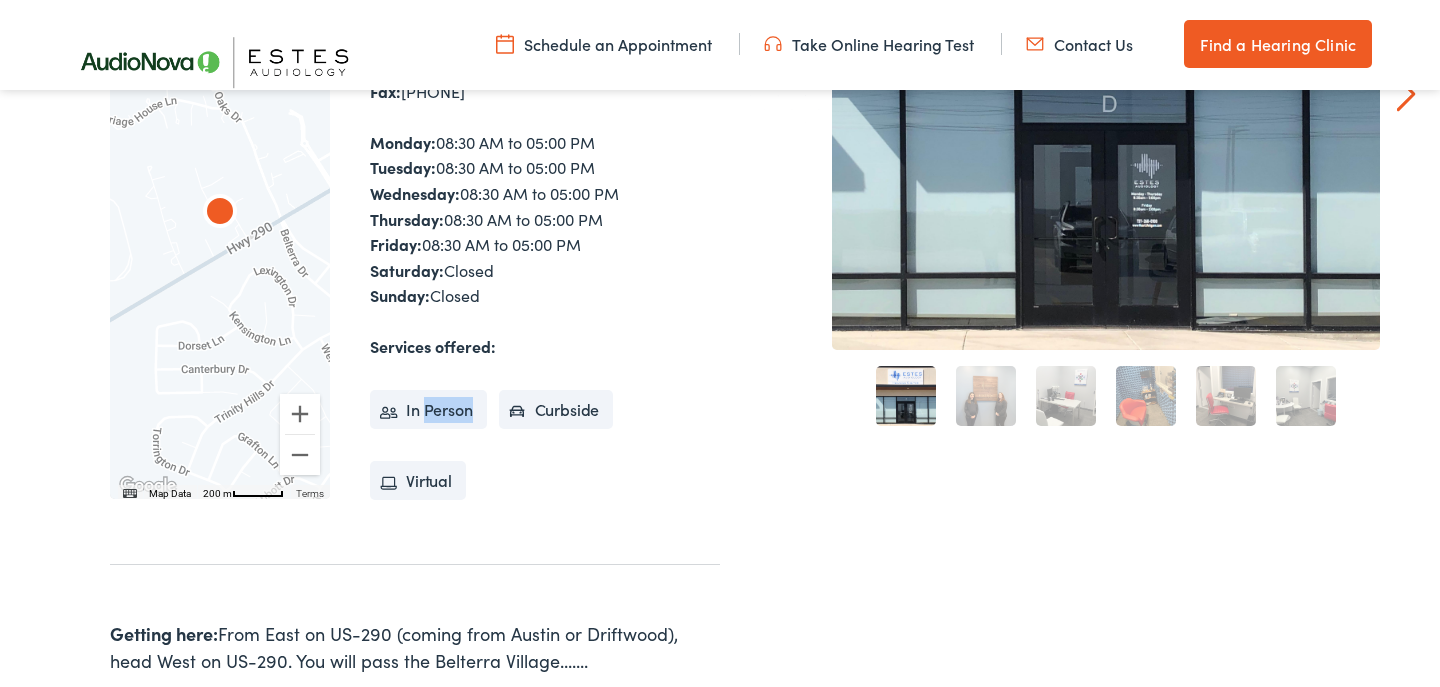click on "In Person" at bounding box center [428, 410] 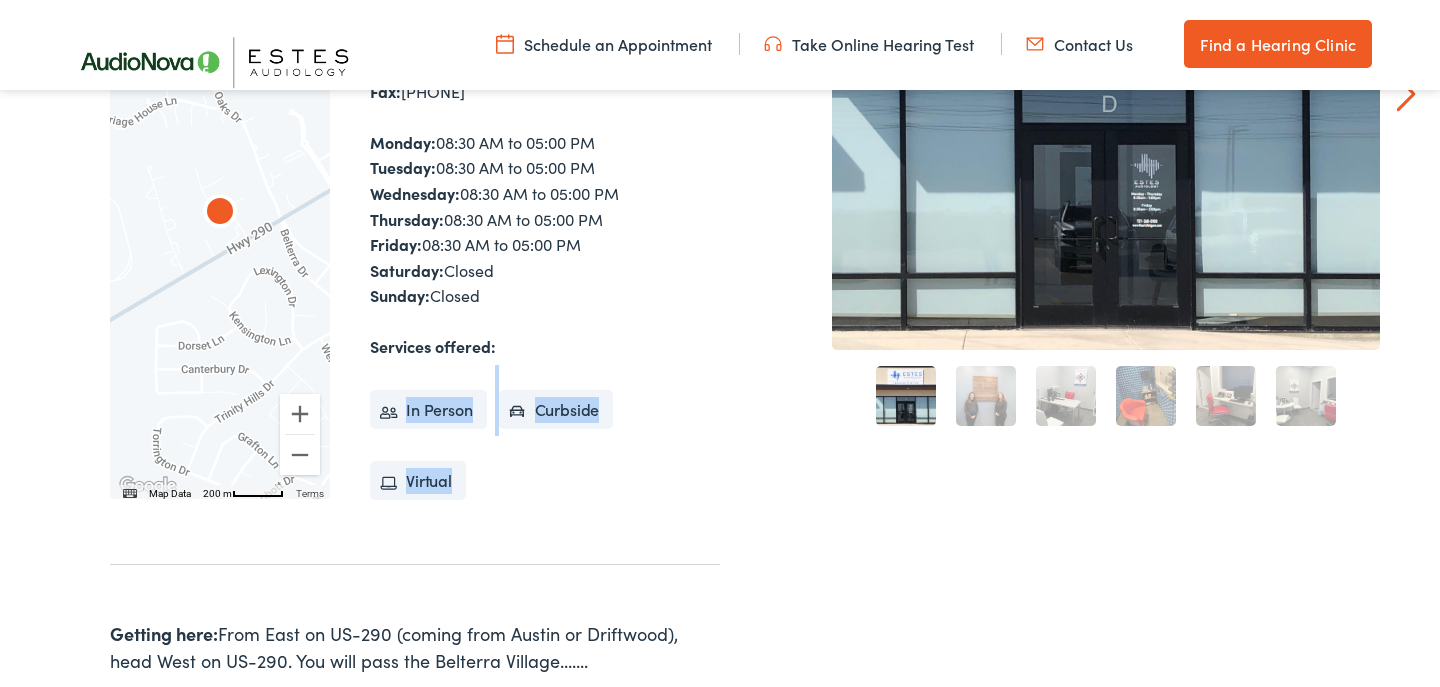click on "In Person" at bounding box center (428, 410) 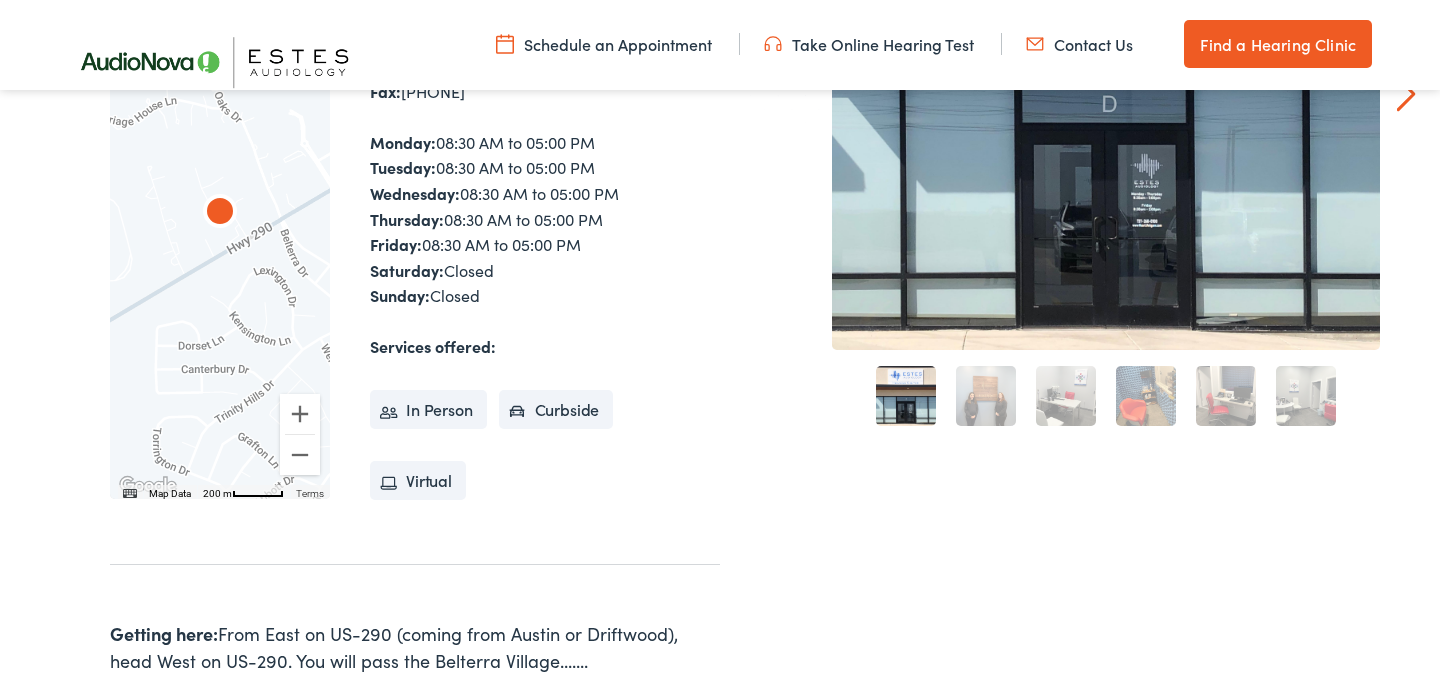 click on "Home  »  Locations  »  AudioNova
AudioNova
← Move left → Move right ↑ Move up ↓ Move down + Zoom in - Zoom out Home Jump left by 75% End Jump right by 75% Page Up Jump up by 75% Page Down Jump down by 75% Map Data Map data ©2025 Map data ©2025 200 m  Click to toggle between metric and imperial units Terms
[NUMBER] [STREET], [SUITE]
[CITY]                , [STATE] [POSTAL_CODE]
Phone:  [PHONE]                    Fax:  [PHONE]
Monday:  08:30 AM to 05:00 PM Tuesday:  08:30 AM to 05:00 PM Wednesday:  08:30 AM to 05:00 PM Thursday:  08:30 AM to 05:00 PM Friday:  08:30 AM to 05:00 PM Saturday:  Closed Sunday:  Closed
In Person" at bounding box center (390, 323) 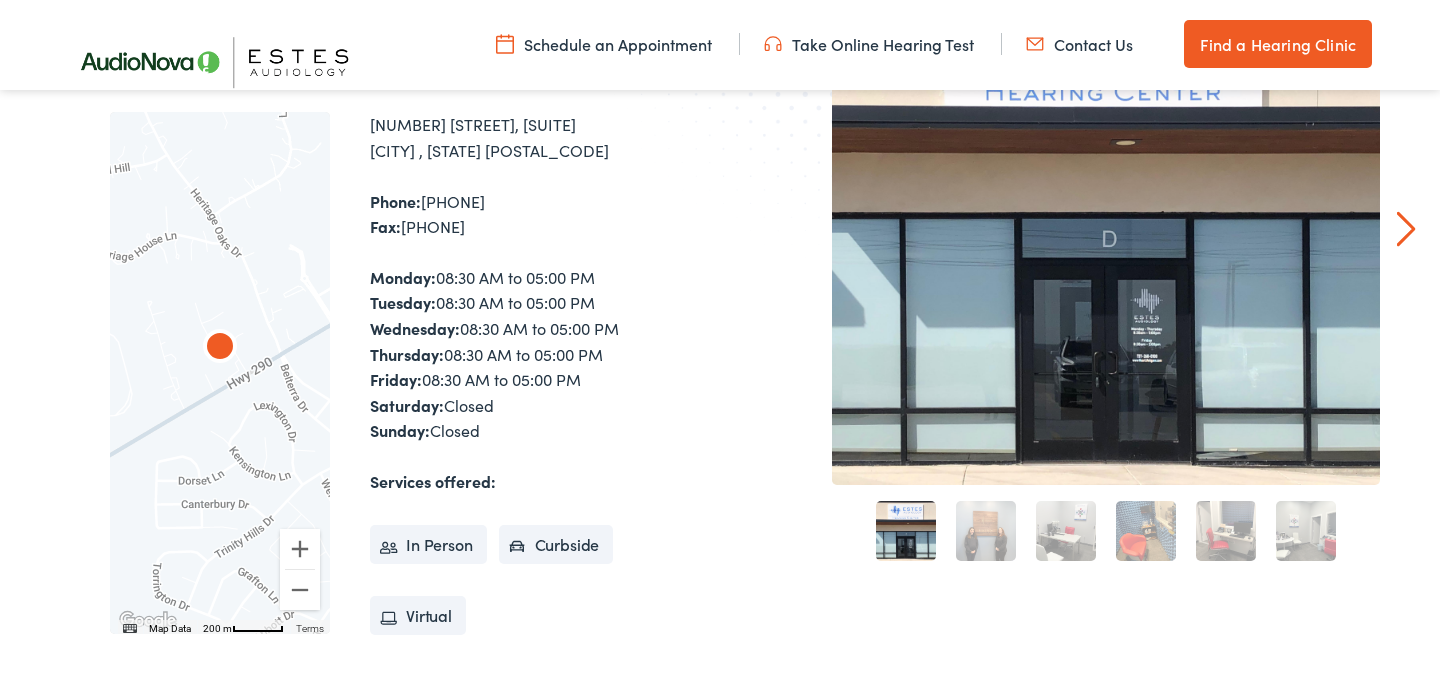 scroll, scrollTop: 336, scrollLeft: 0, axis: vertical 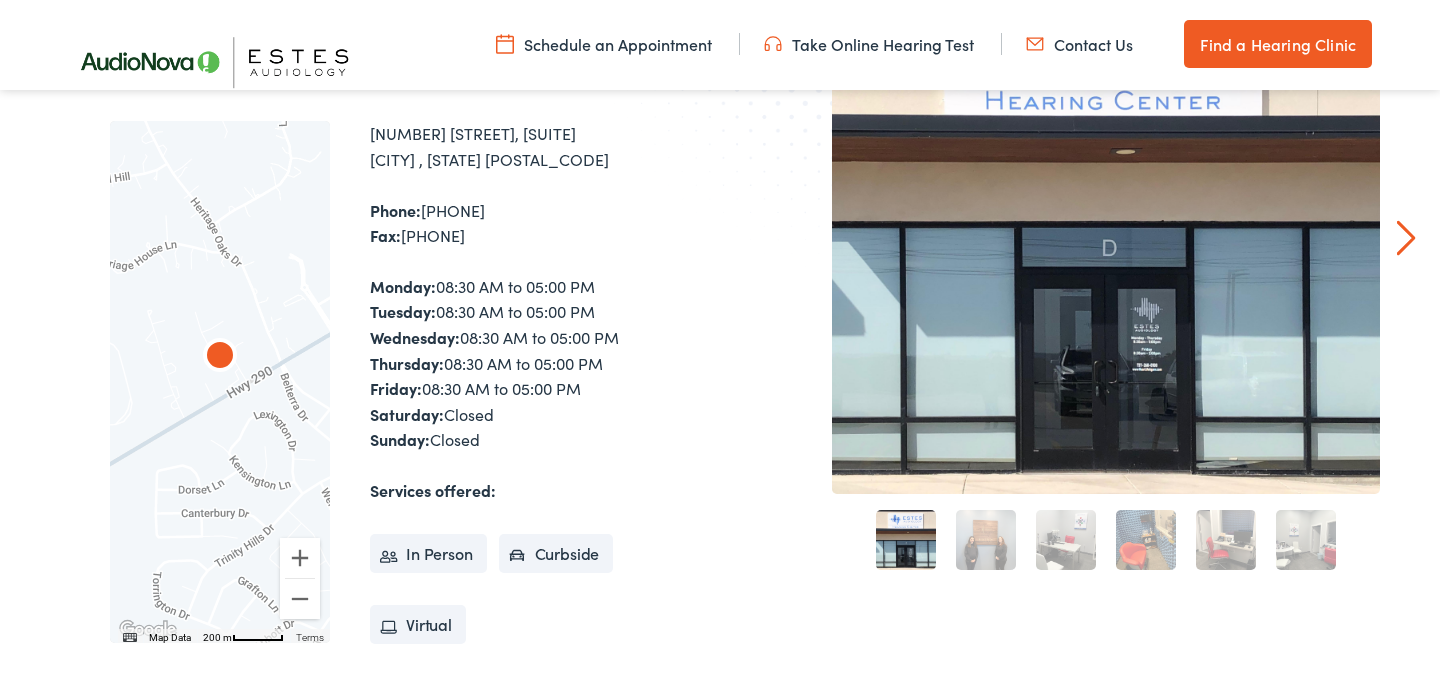 click on "In Person" at bounding box center (428, 554) 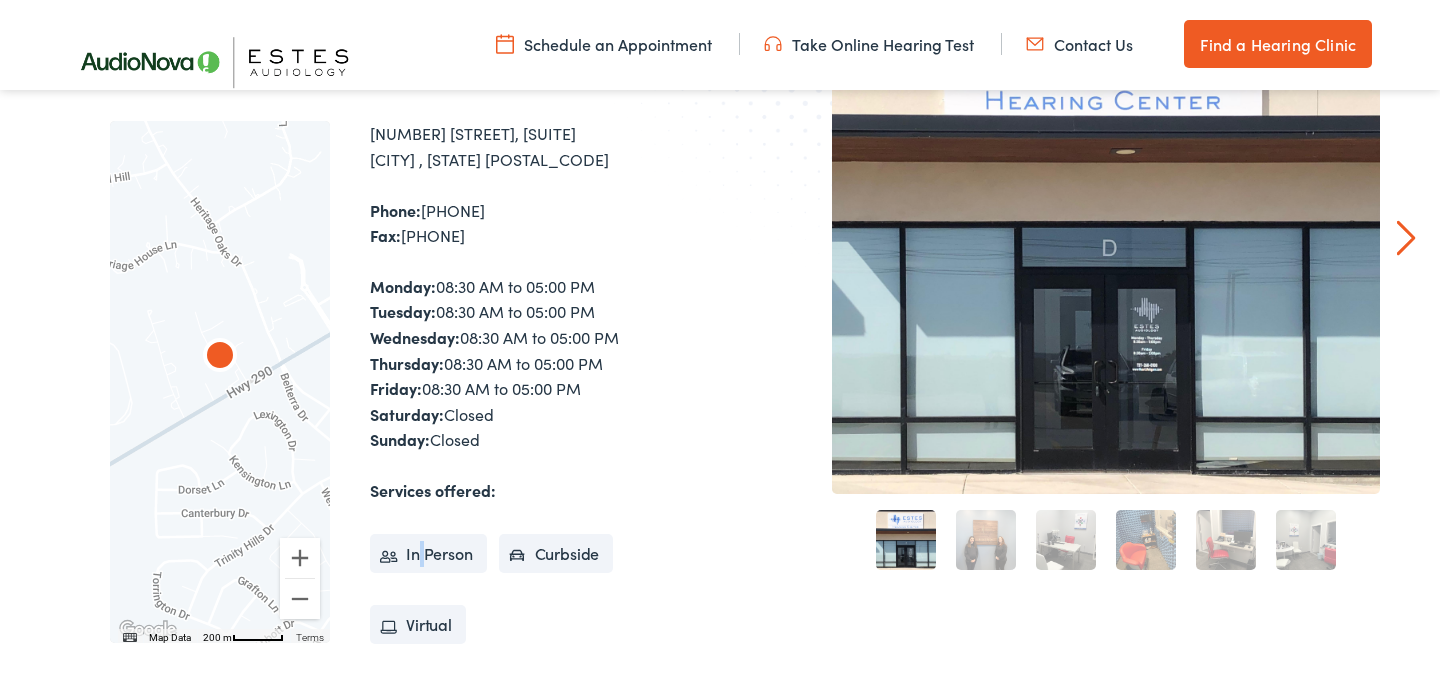 click on "In Person" at bounding box center [428, 554] 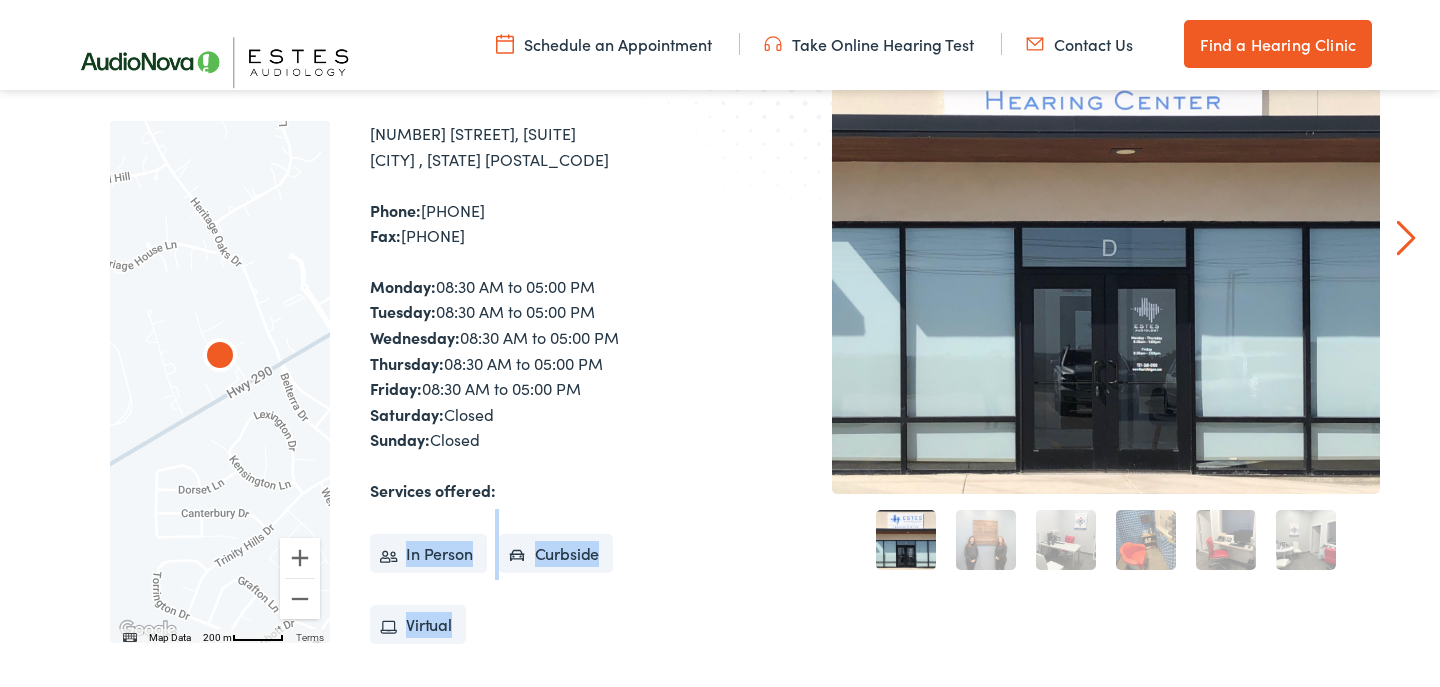 click on "In Person" at bounding box center [428, 554] 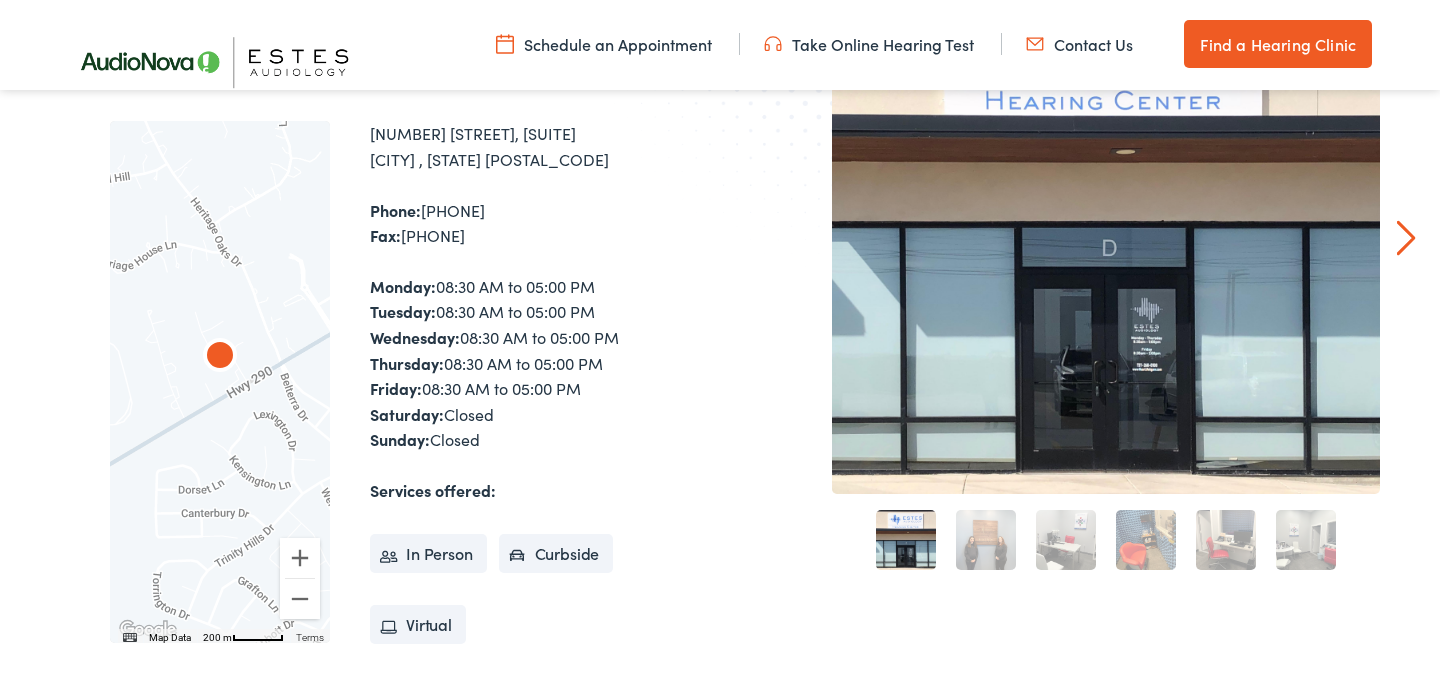 click on "In Person" at bounding box center [428, 554] 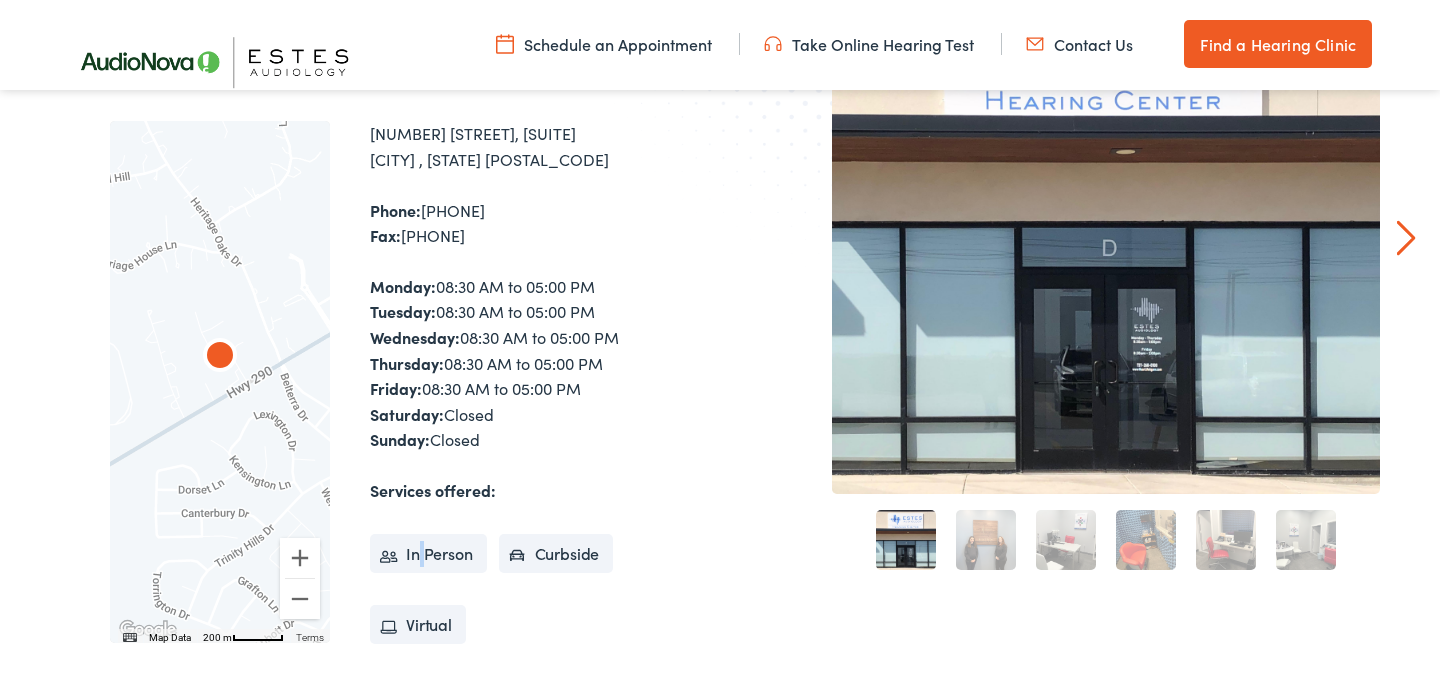 click on "In Person" at bounding box center (428, 554) 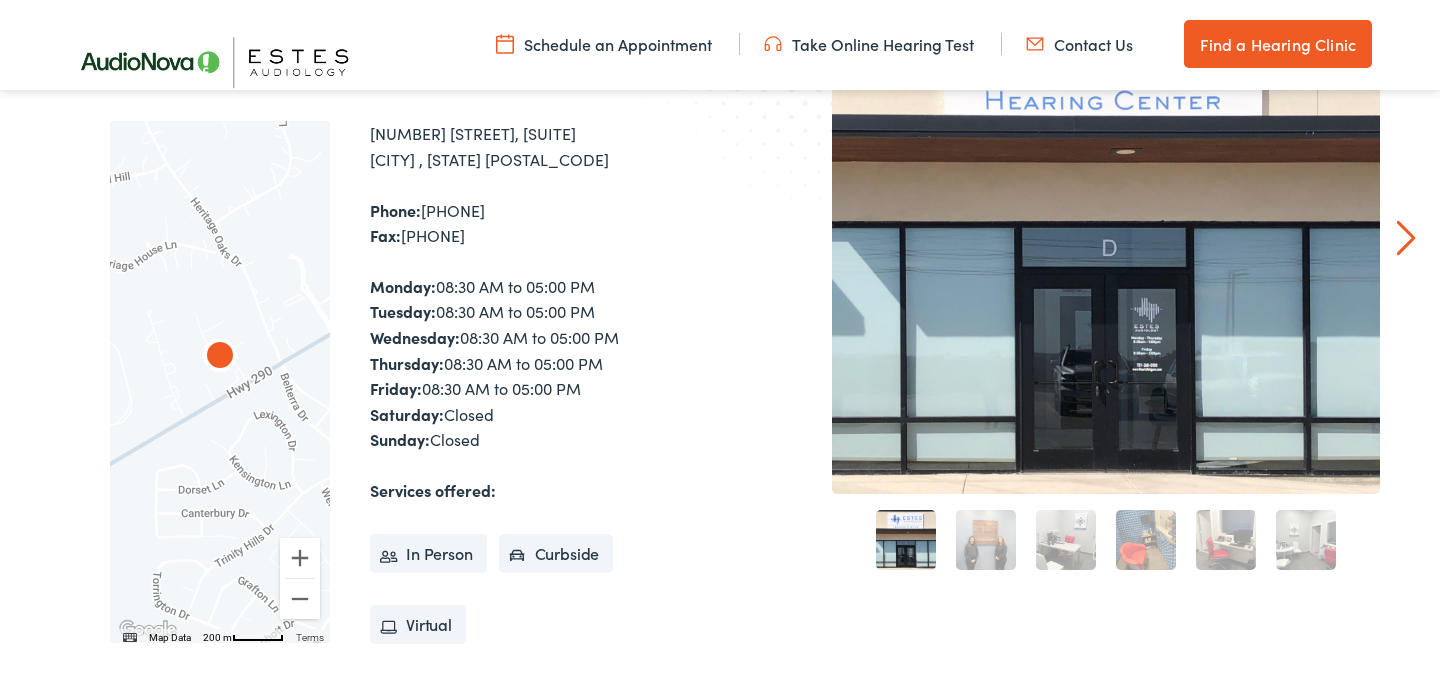 click on "In Person
Curbside
Virtual" at bounding box center (545, 580) 